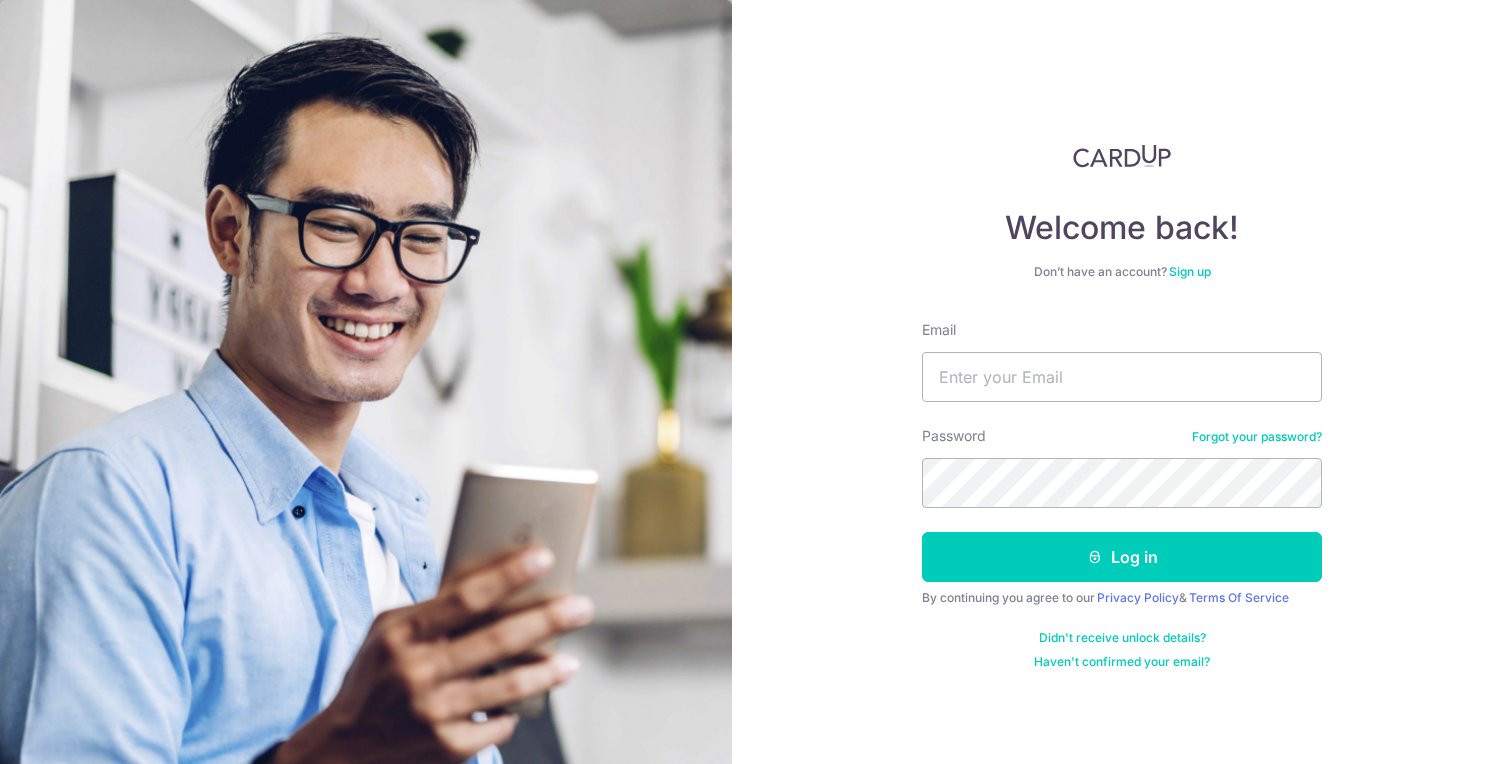 scroll, scrollTop: 0, scrollLeft: 0, axis: both 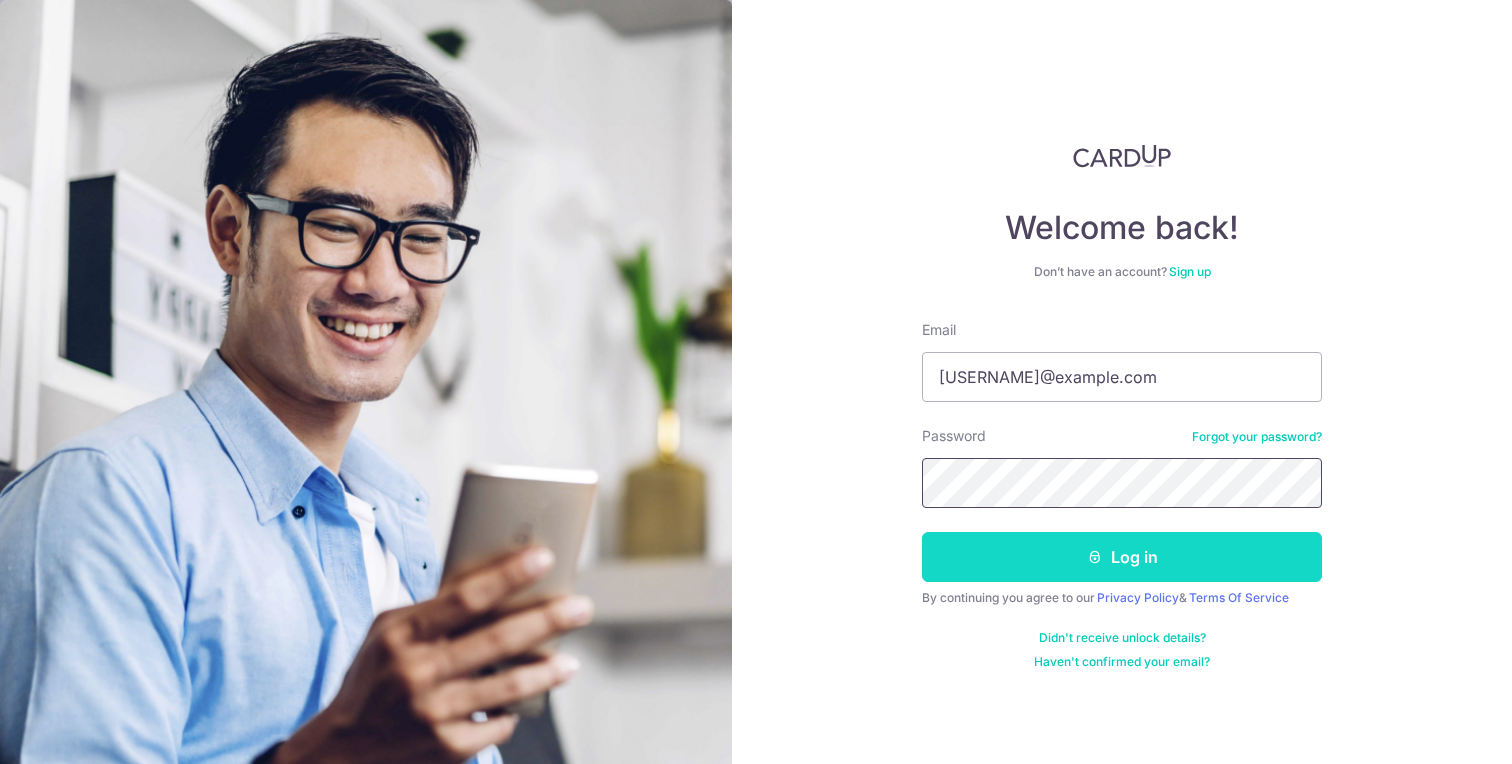 click on "Log in" at bounding box center [1122, 557] 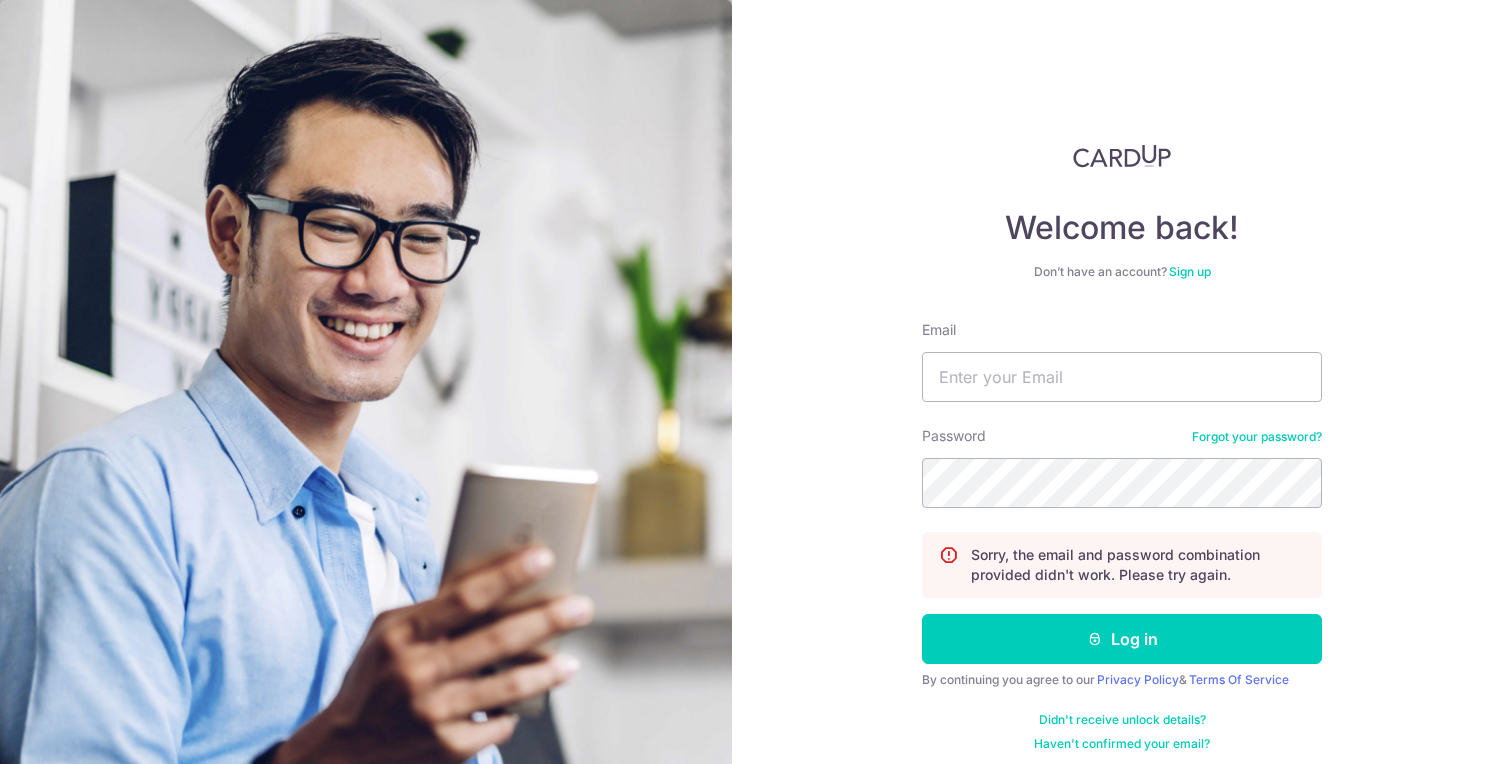 scroll, scrollTop: 0, scrollLeft: 0, axis: both 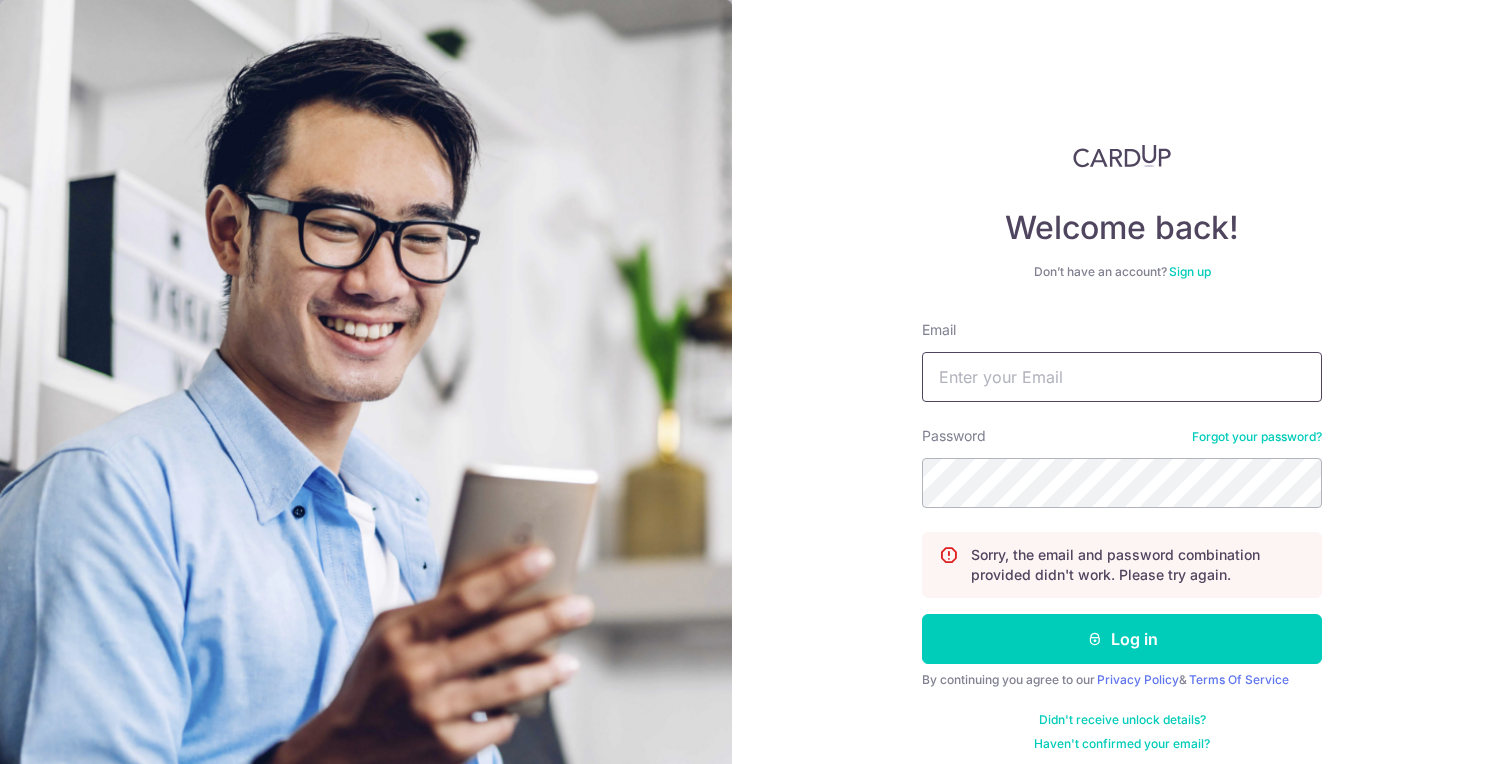 click on "Email" at bounding box center [1122, 377] 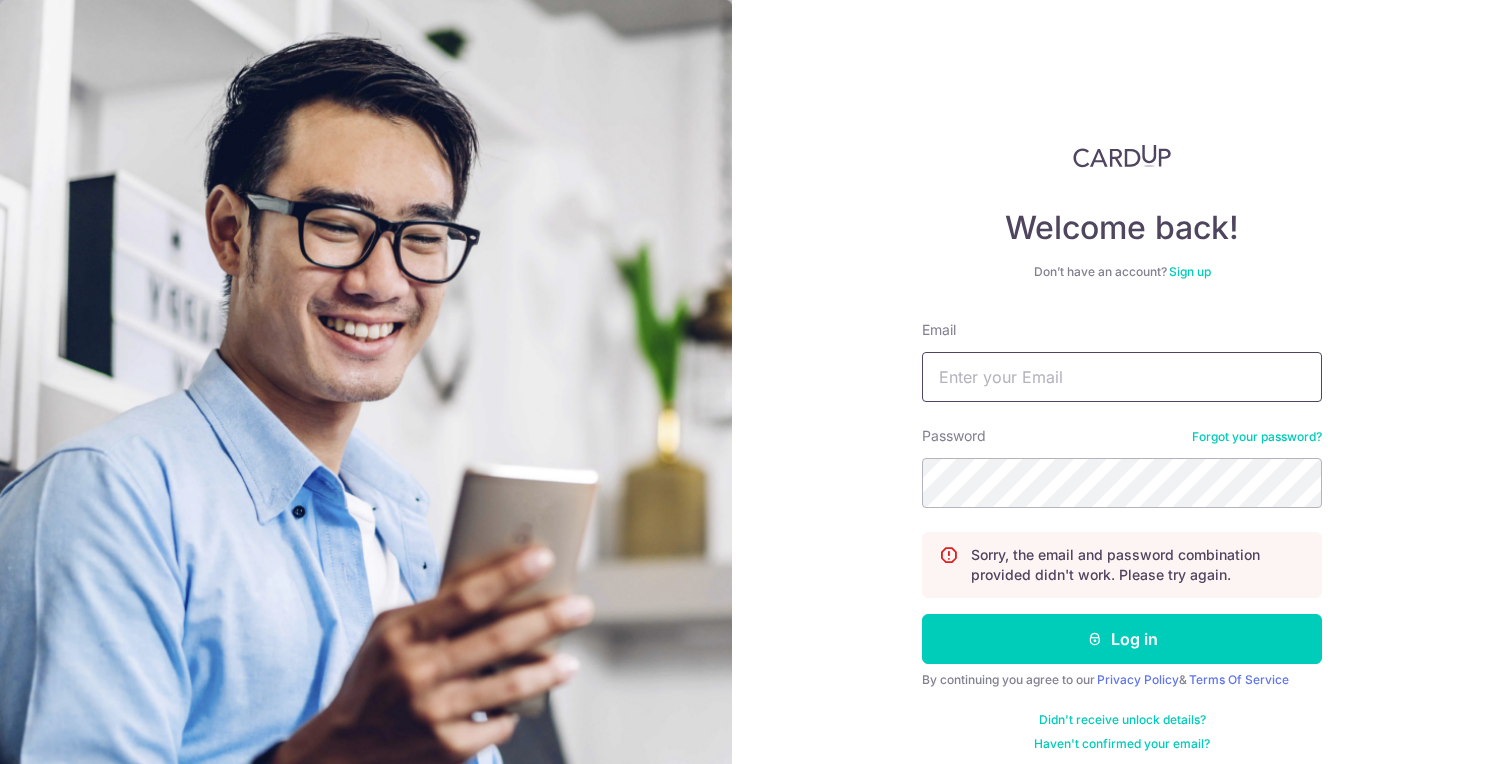 type on "handickson@live.com" 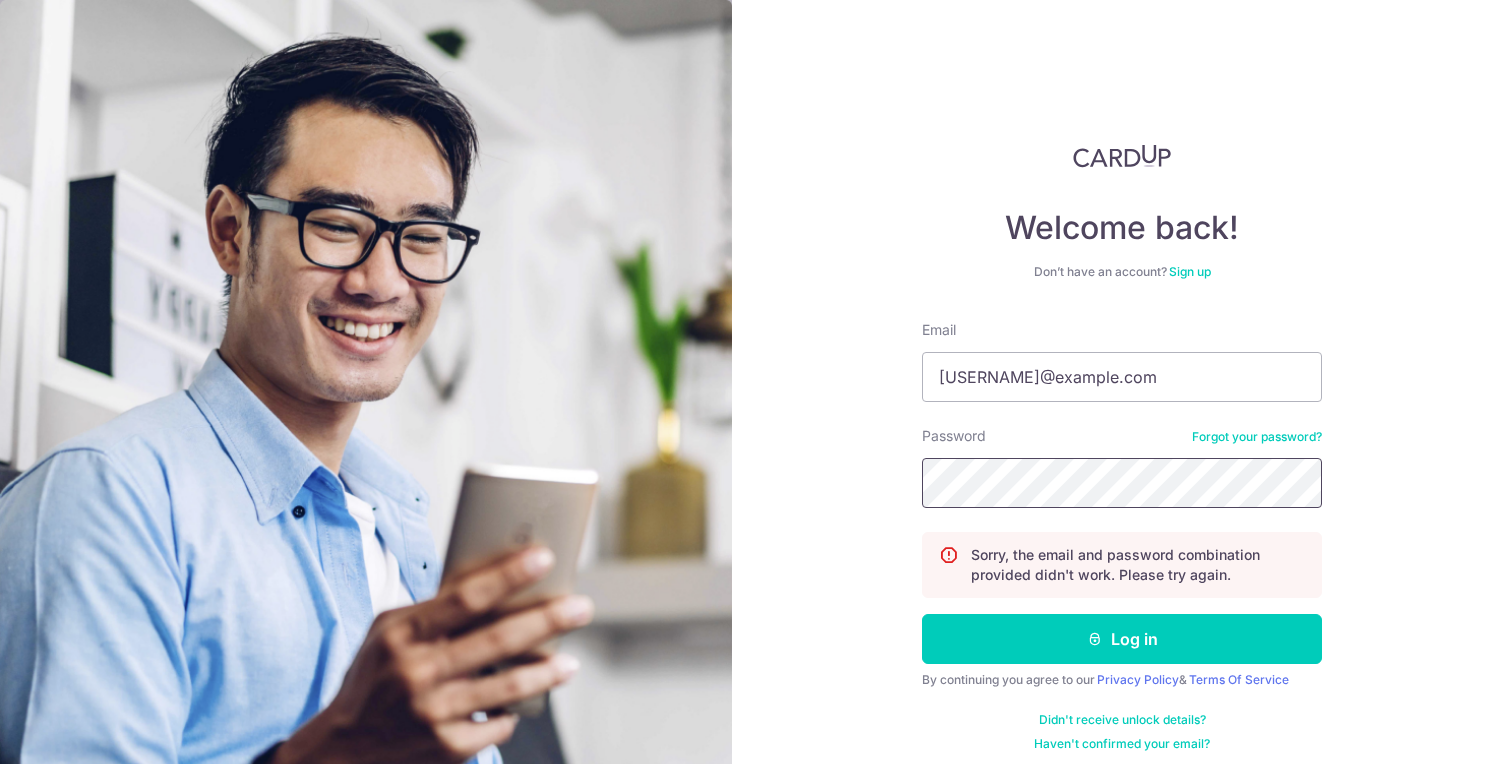 click on "Log in" at bounding box center (1122, 639) 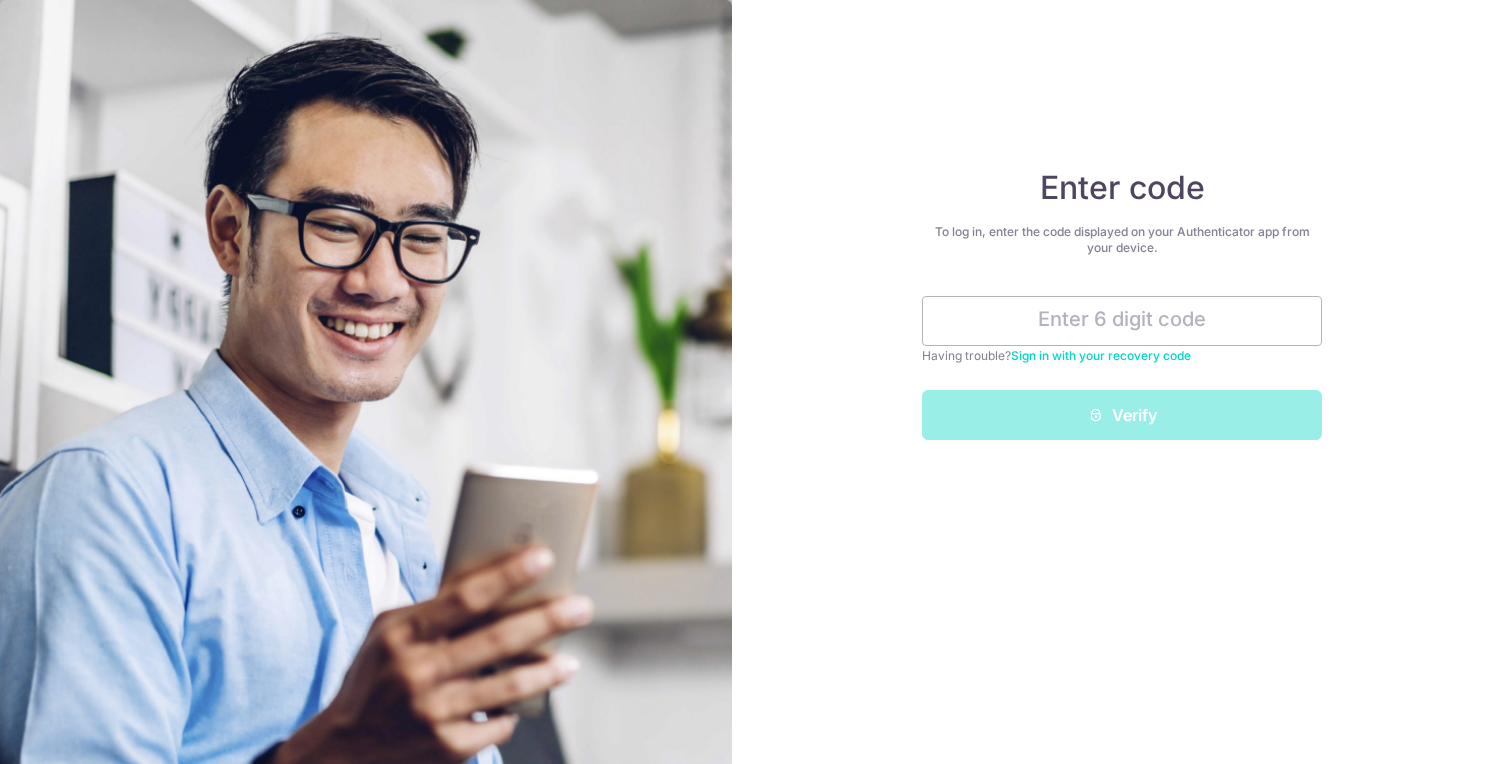 scroll, scrollTop: 0, scrollLeft: 0, axis: both 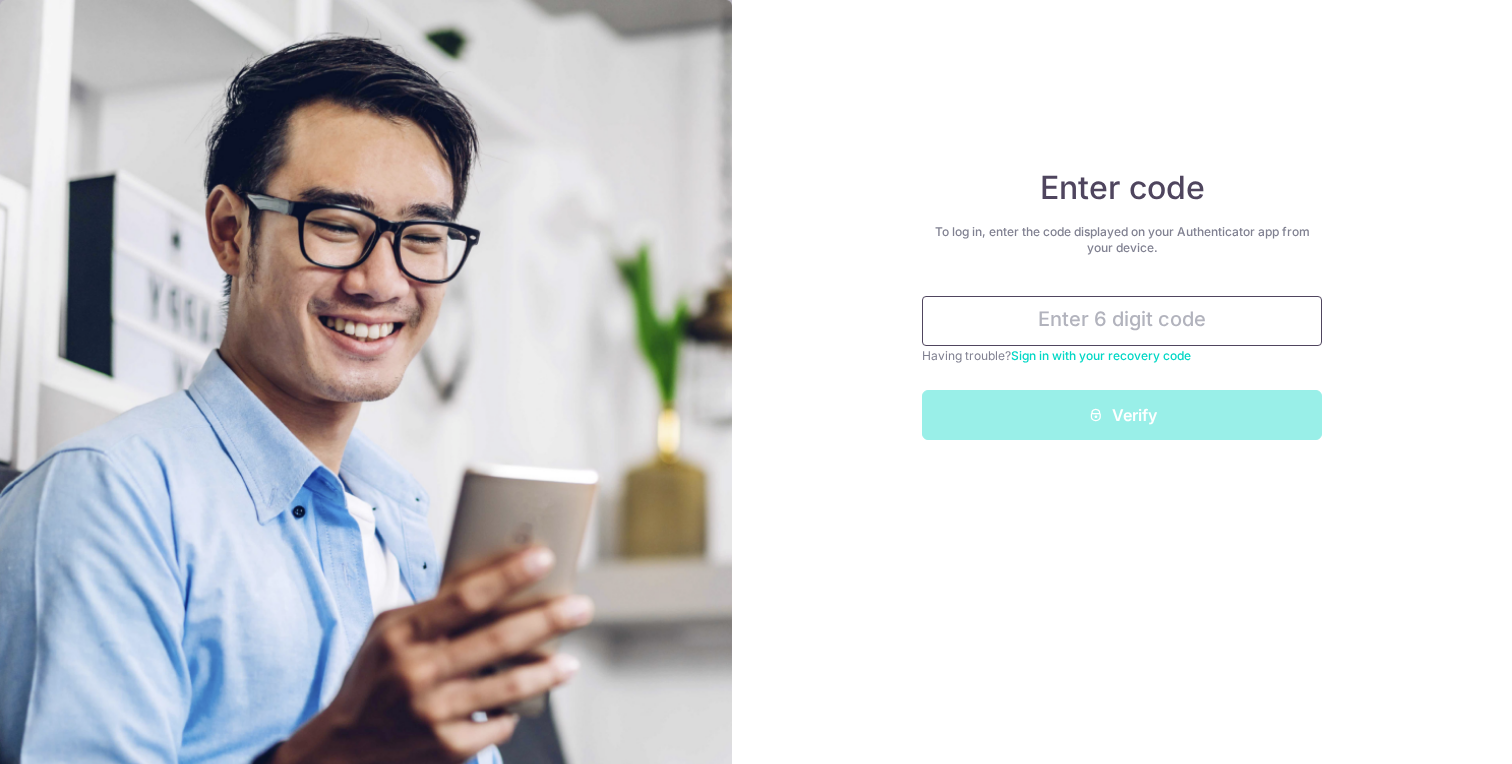 click at bounding box center (1122, 321) 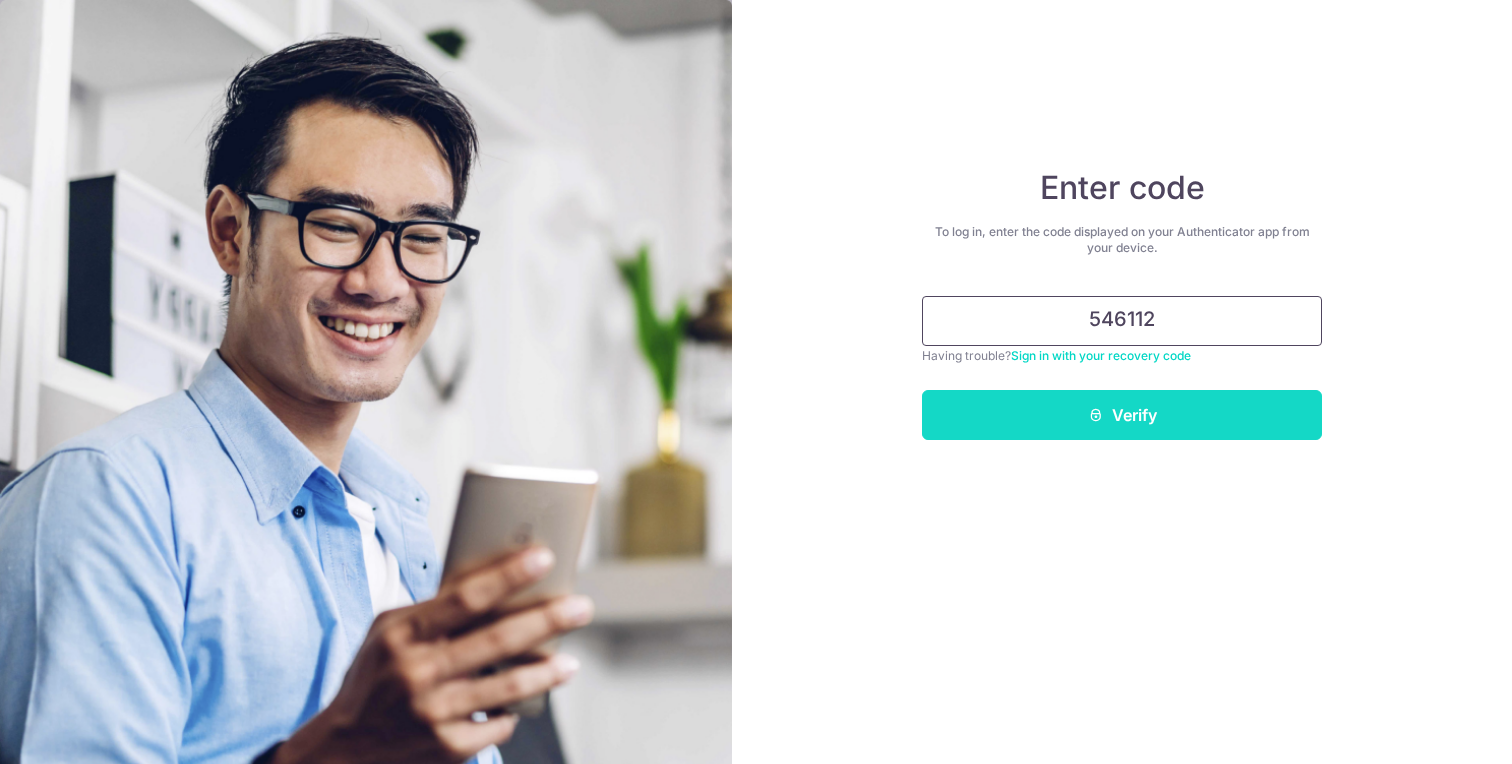 type on "546112" 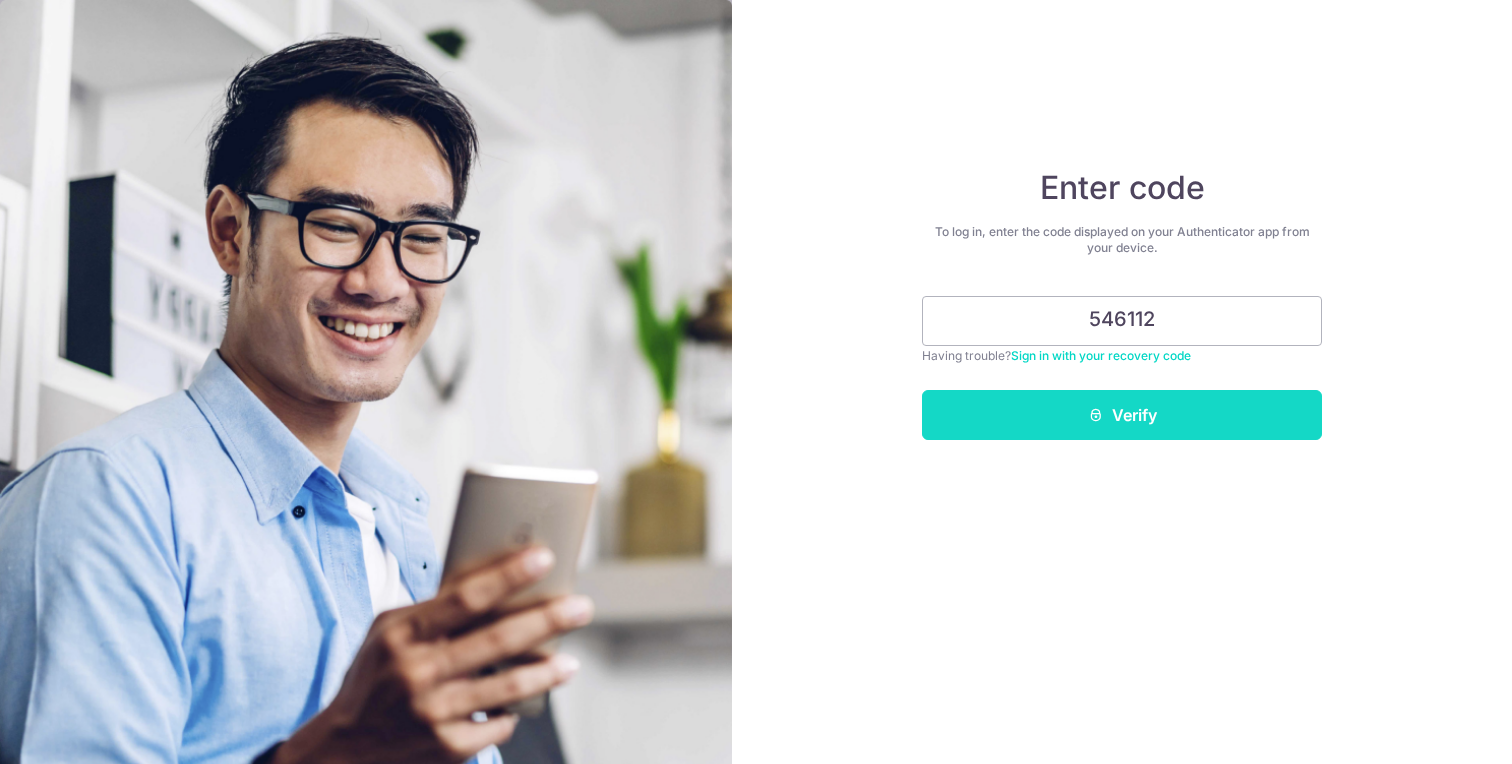 click on "Verify" at bounding box center (1122, 415) 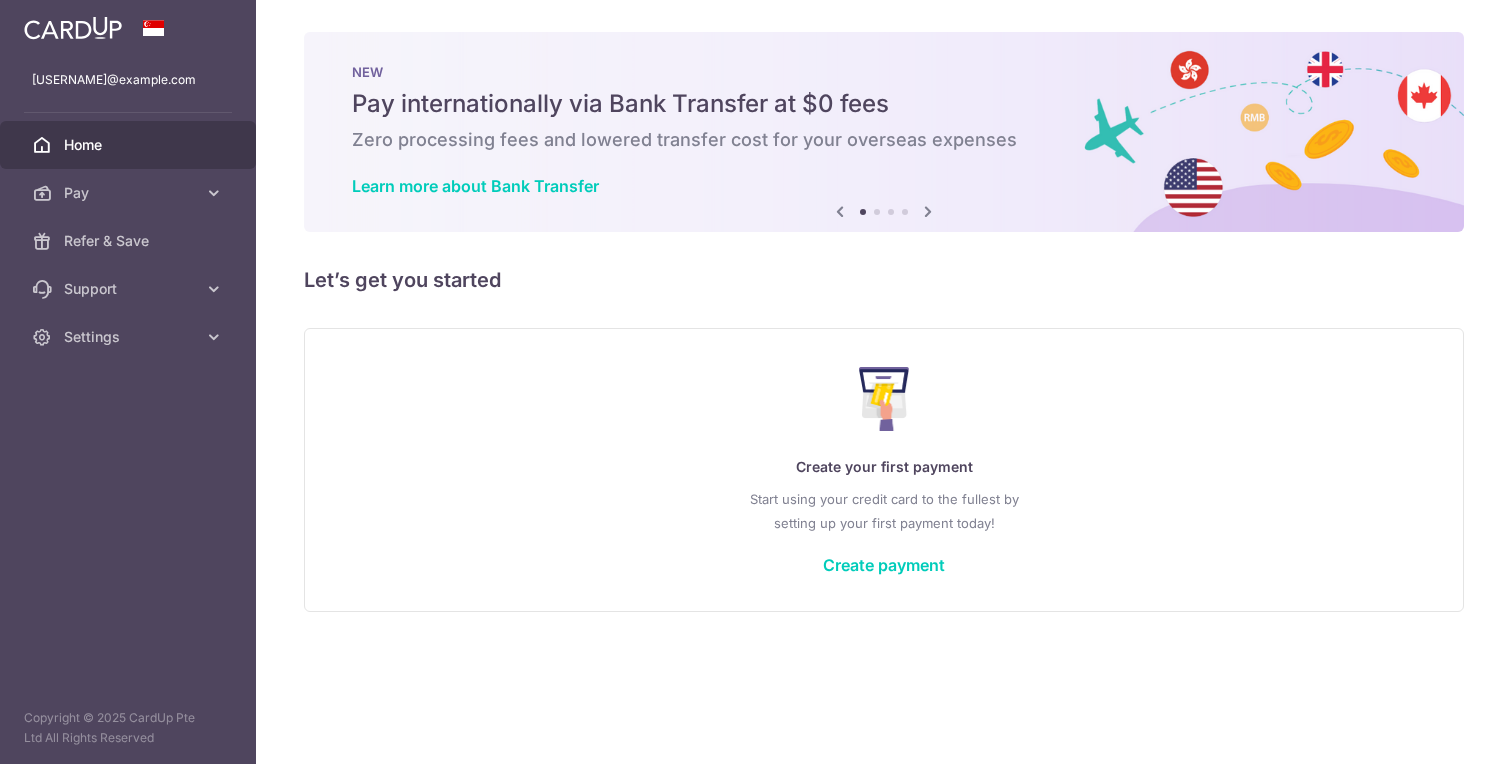 scroll, scrollTop: 0, scrollLeft: 0, axis: both 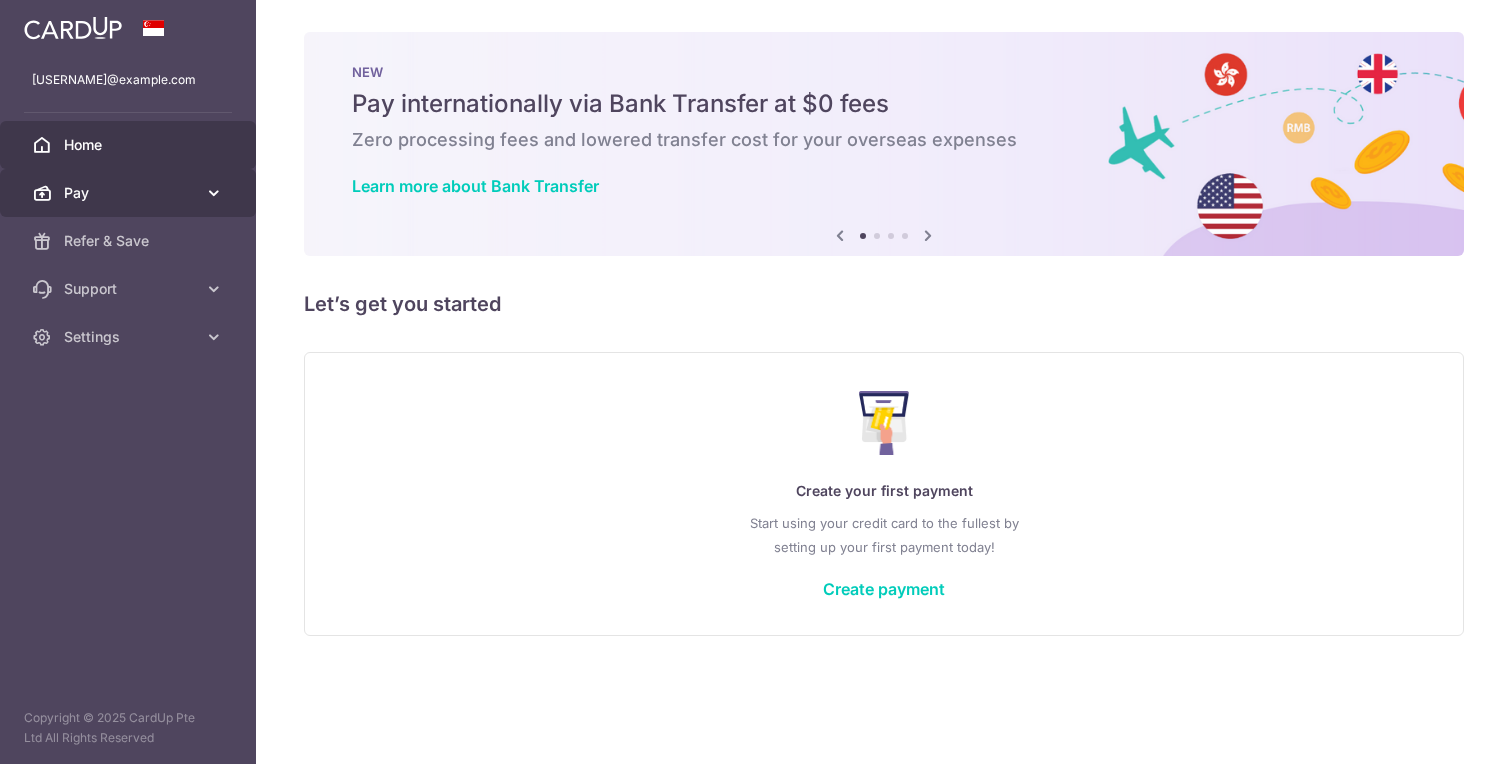 click on "Pay" at bounding box center [130, 193] 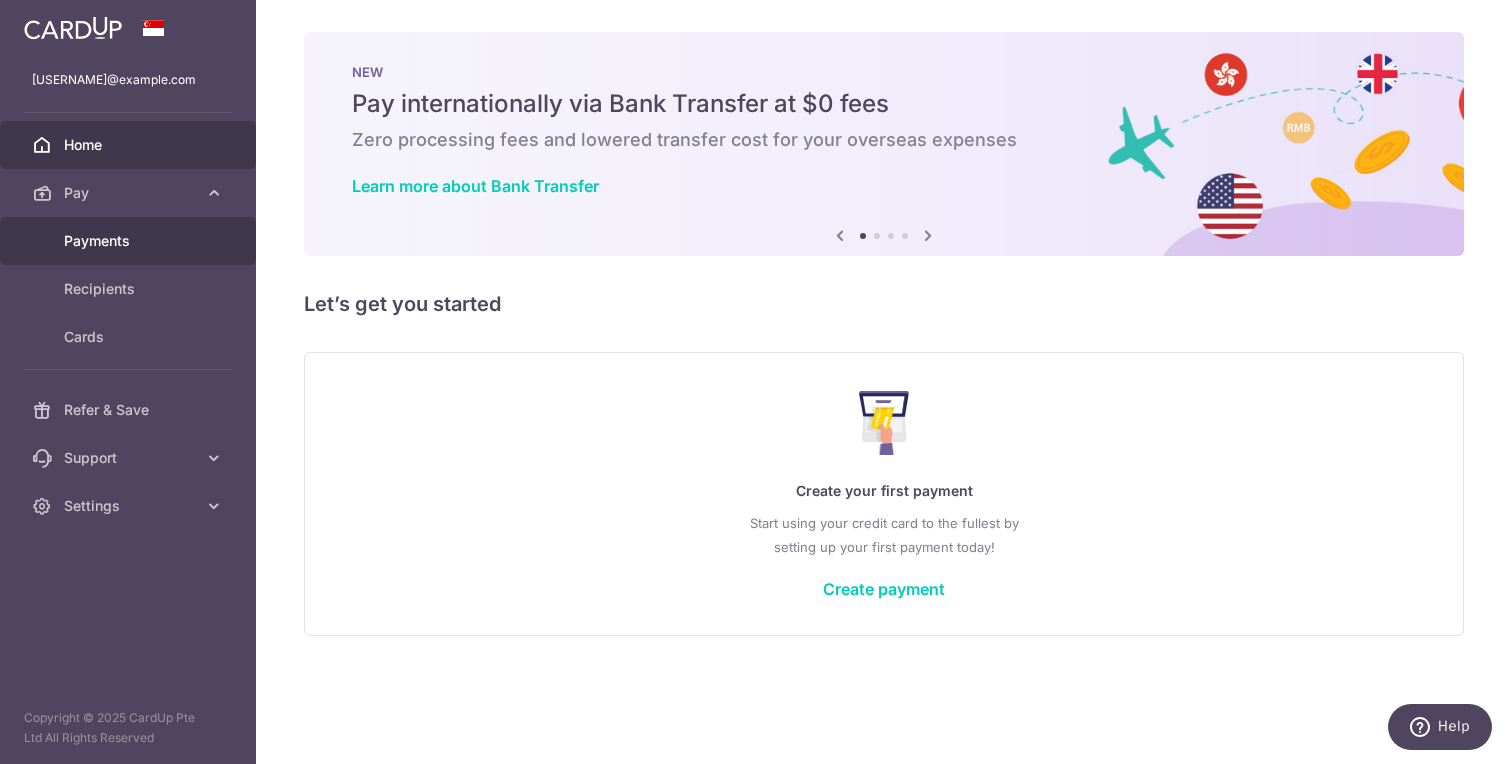 click on "Payments" at bounding box center [130, 241] 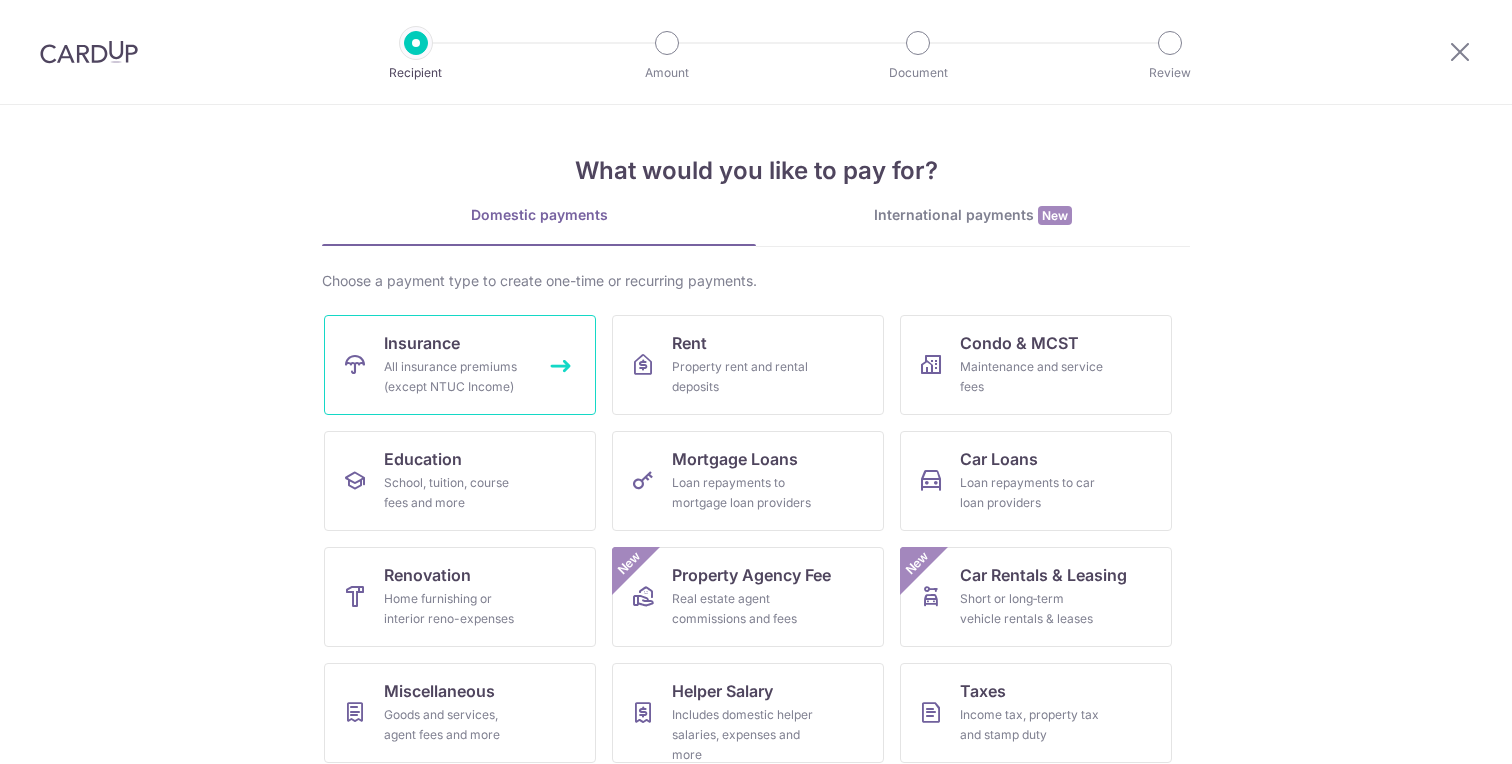 scroll, scrollTop: 0, scrollLeft: 0, axis: both 